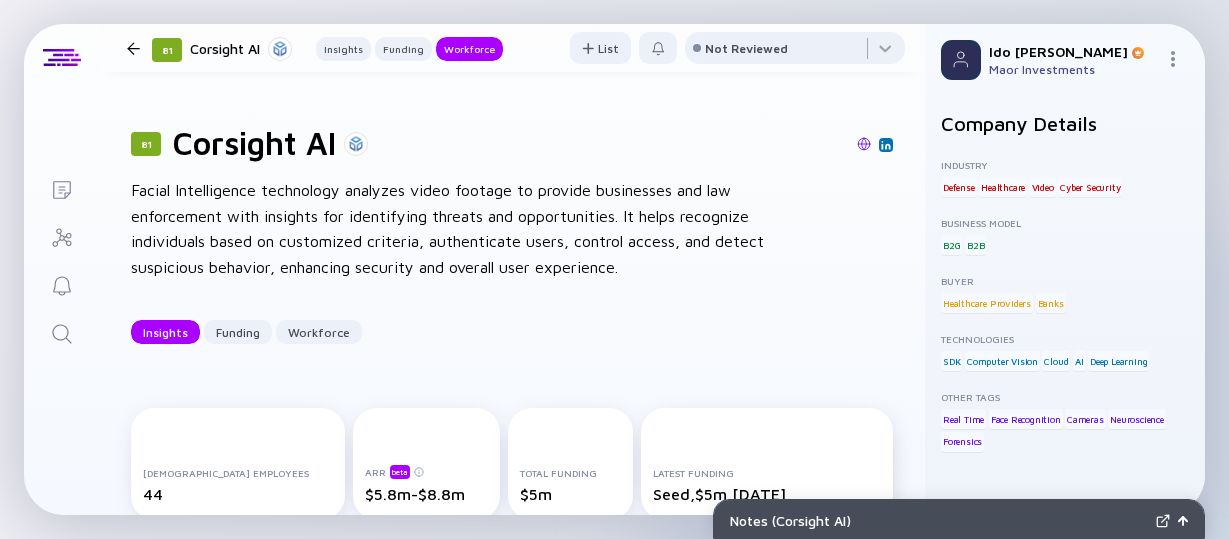 scroll, scrollTop: 0, scrollLeft: 0, axis: both 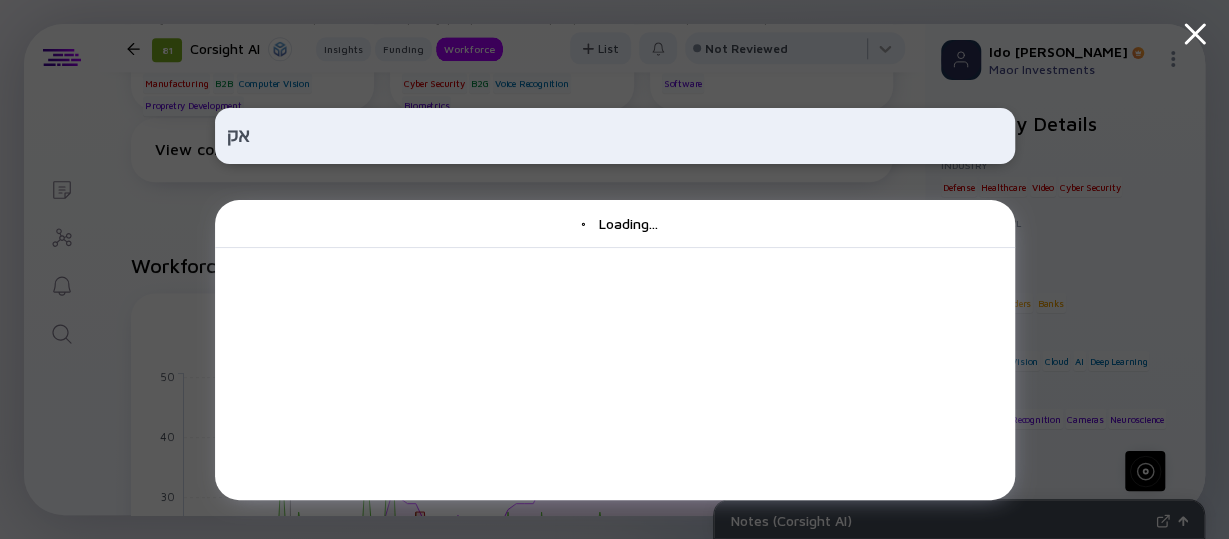 type on "א" 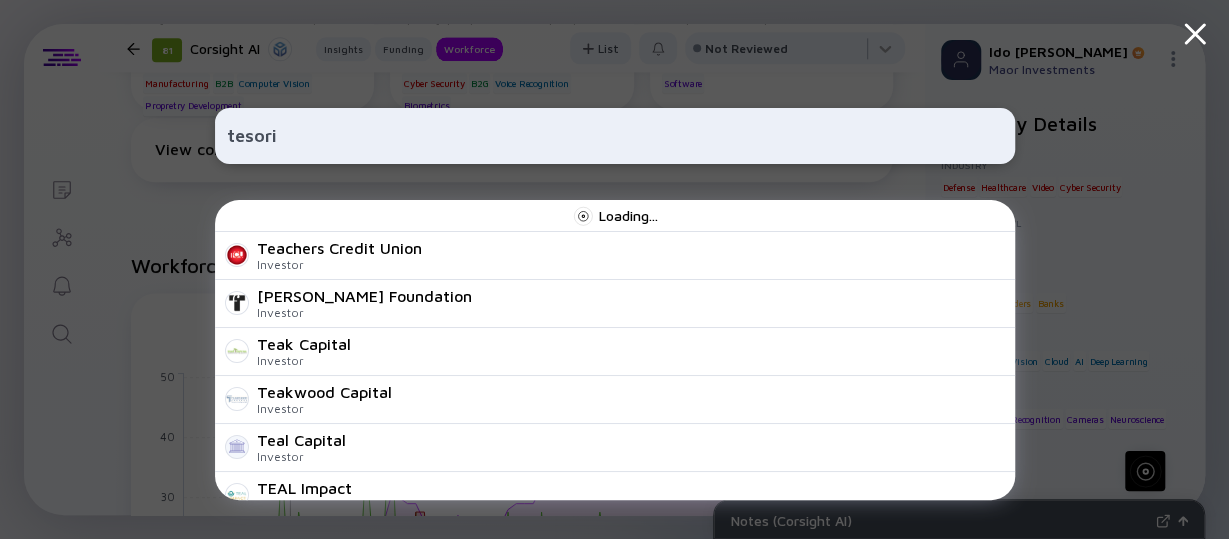 type on "tesorio" 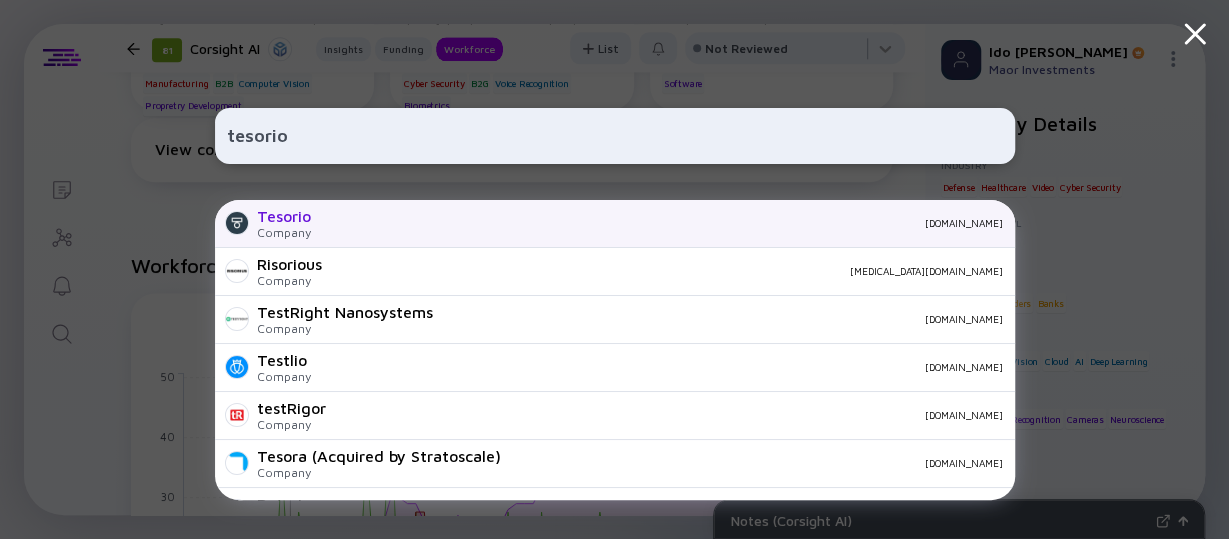 click on "Company" at bounding box center [284, 232] 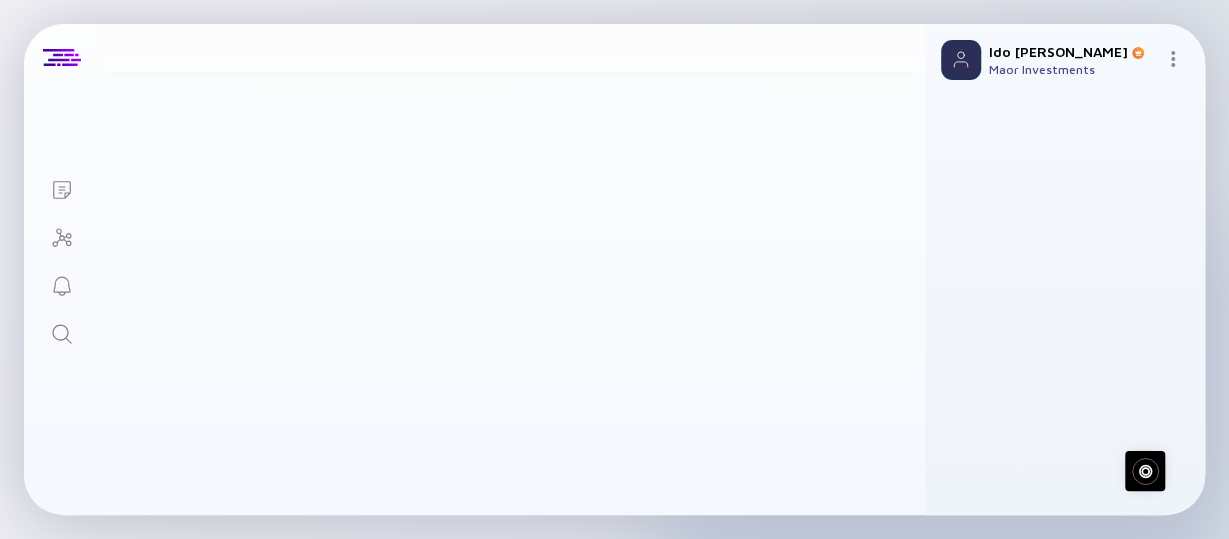 scroll, scrollTop: 0, scrollLeft: 0, axis: both 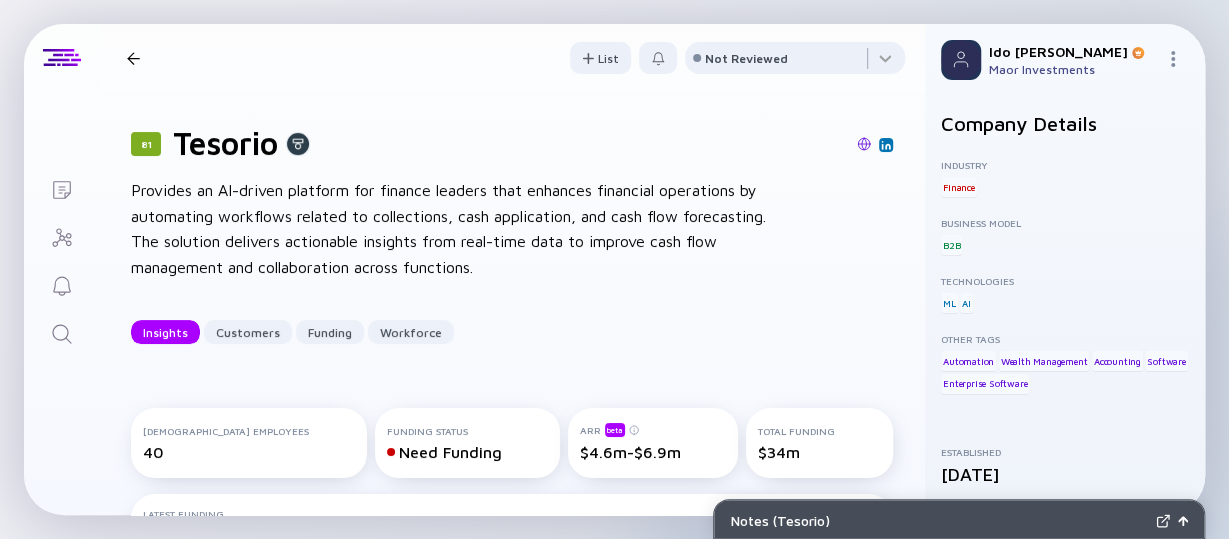 click on "Provides an AI-driven platform for finance leaders that enhances financial operations by automating workflows related to collections, cash application, and cash flow forecasting. The solution delivers actionable insights from real-time data to improve cash flow management and collaboration across functions." at bounding box center [451, 229] 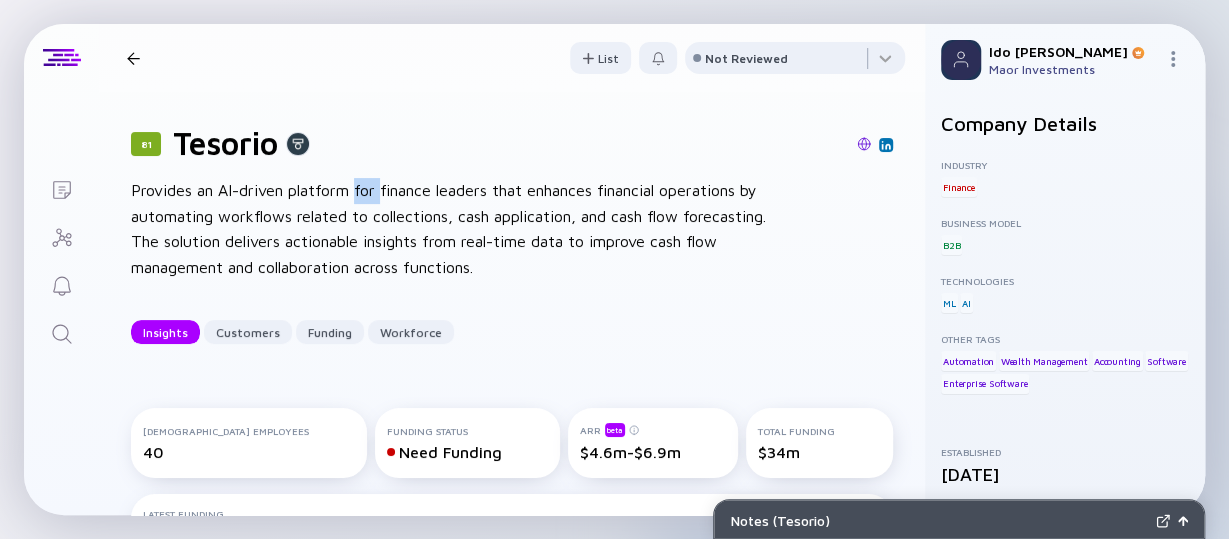 click on "Provides an AI-driven platform for finance leaders that enhances financial operations by automating workflows related to collections, cash application, and cash flow forecasting. The solution delivers actionable insights from real-time data to improve cash flow management and collaboration across functions." at bounding box center (451, 229) 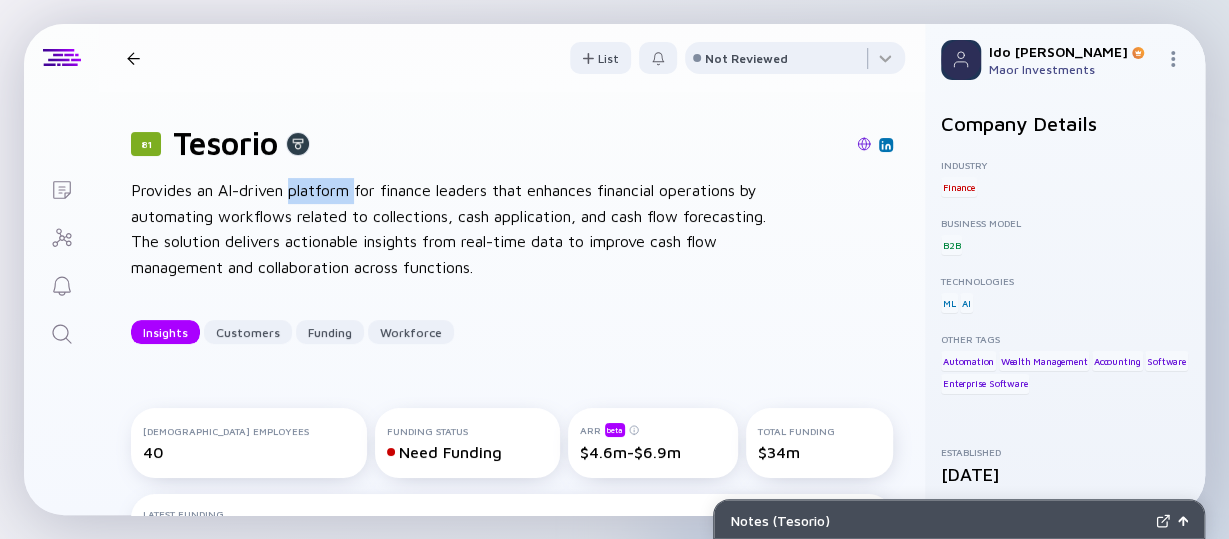 click on "Provides an AI-driven platform for finance leaders that enhances financial operations by automating workflows related to collections, cash application, and cash flow forecasting. The solution delivers actionable insights from real-time data to improve cash flow management and collaboration across functions." at bounding box center [451, 229] 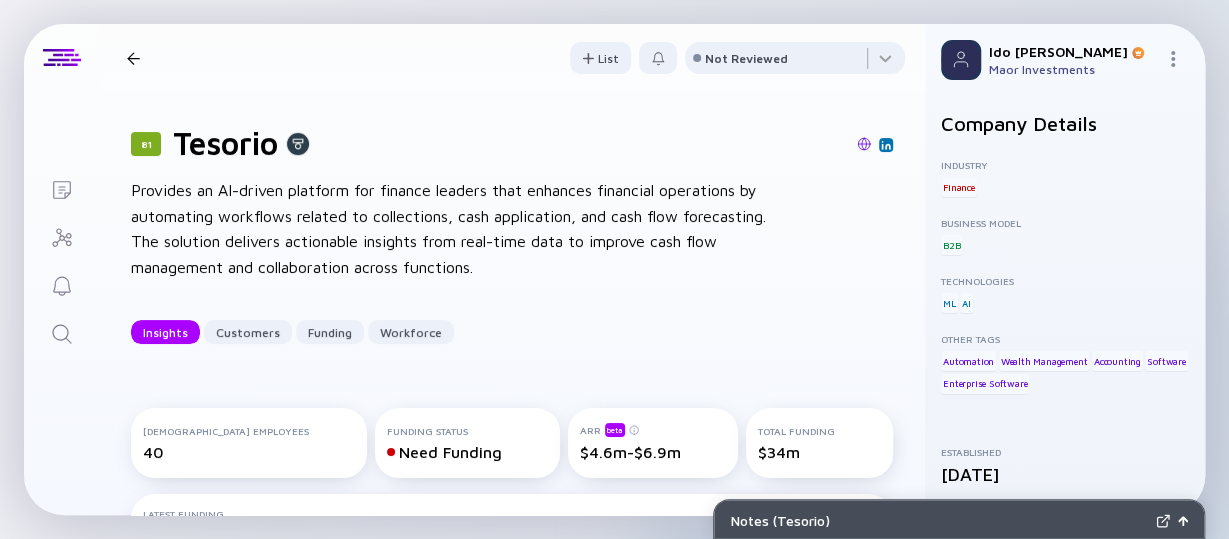 click on "Provides an AI-driven platform for finance leaders that enhances financial operations by automating workflows related to collections, cash application, and cash flow forecasting. The solution delivers actionable insights from real-time data to improve cash flow management and collaboration across functions." at bounding box center [451, 229] 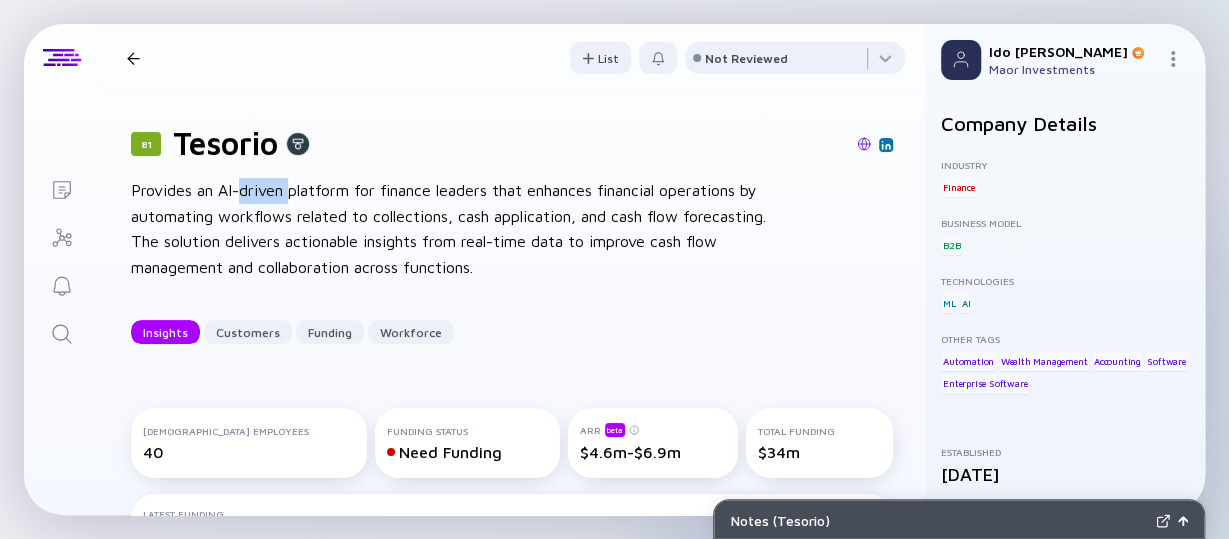click on "Provides an AI-driven platform for finance leaders that enhances financial operations by automating workflows related to collections, cash application, and cash flow forecasting. The solution delivers actionable insights from real-time data to improve cash flow management and collaboration across functions." at bounding box center [451, 229] 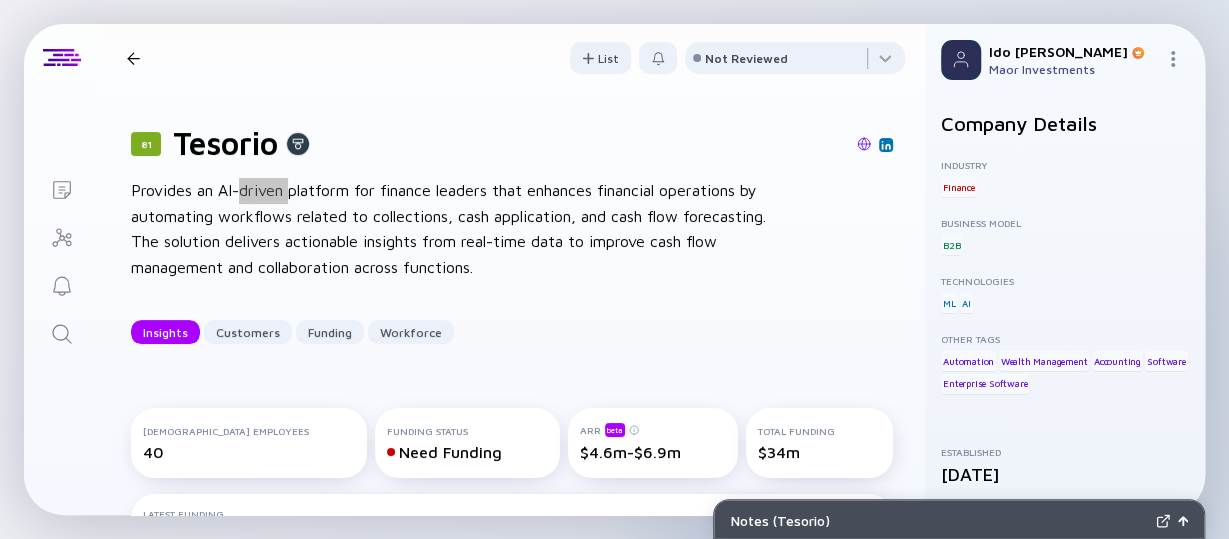click on "81 Tesorio Provides an AI-driven platform for finance leaders that enhances financial operations by automating workflows related to collections, cash application, and cash flow forecasting. The solution delivers actionable insights from real-time data to improve cash flow management and collaboration across functions. Insights Customers Funding Workforce" at bounding box center [512, 234] 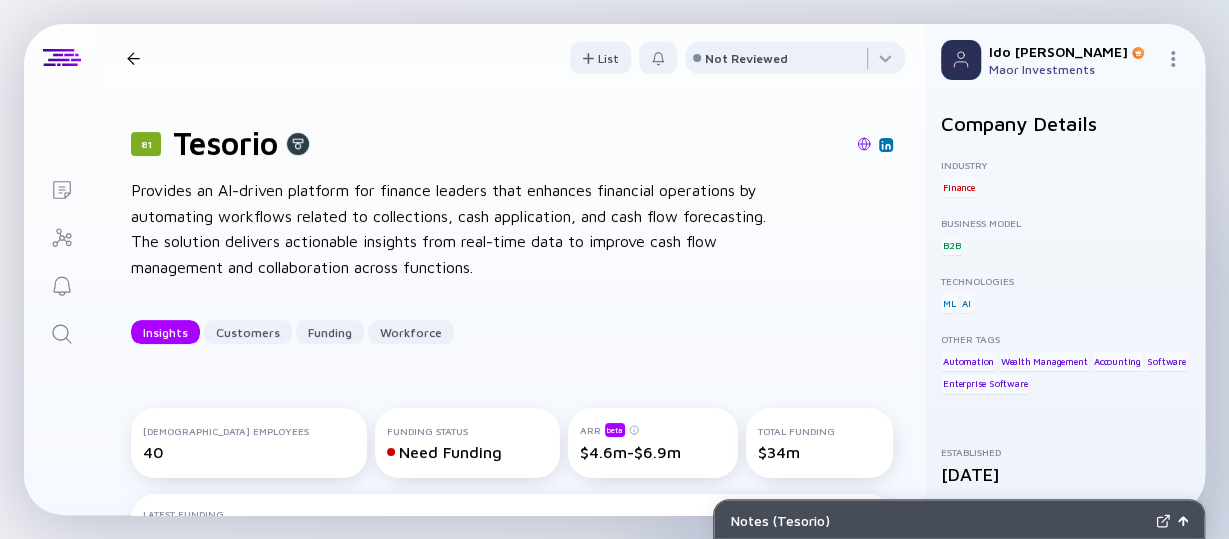 click on "Provides an AI-driven platform for finance leaders that enhances financial operations by automating workflows related to collections, cash application, and cash flow forecasting. The solution delivers actionable insights from real-time data to improve cash flow management and collaboration across functions." at bounding box center [451, 229] 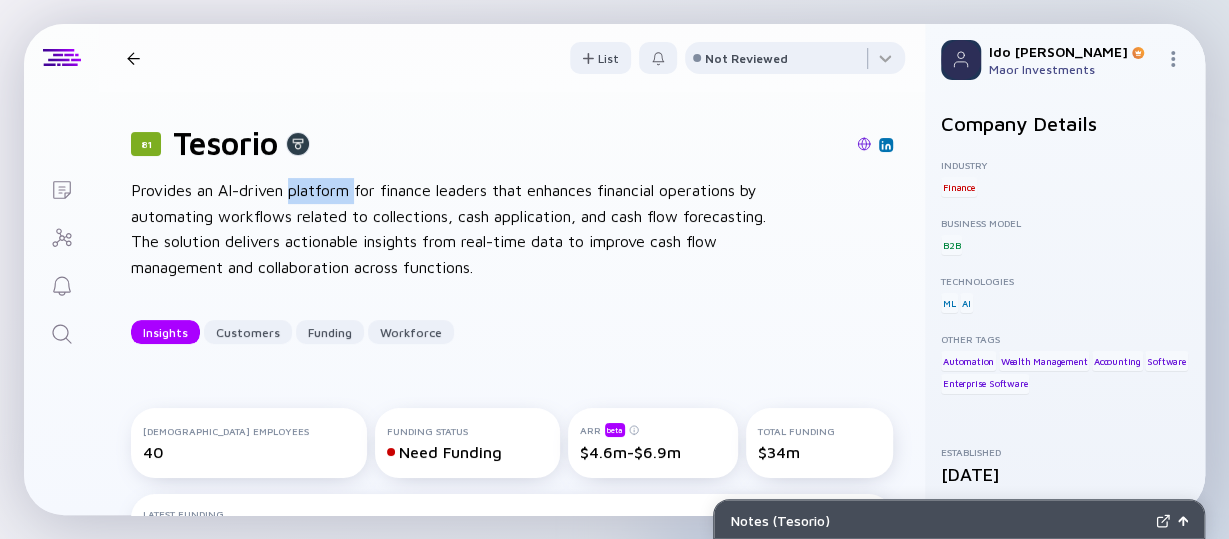 click on "Provides an AI-driven platform for finance leaders that enhances financial operations by automating workflows related to collections, cash application, and cash flow forecasting. The solution delivers actionable insights from real-time data to improve cash flow management and collaboration across functions." at bounding box center (451, 229) 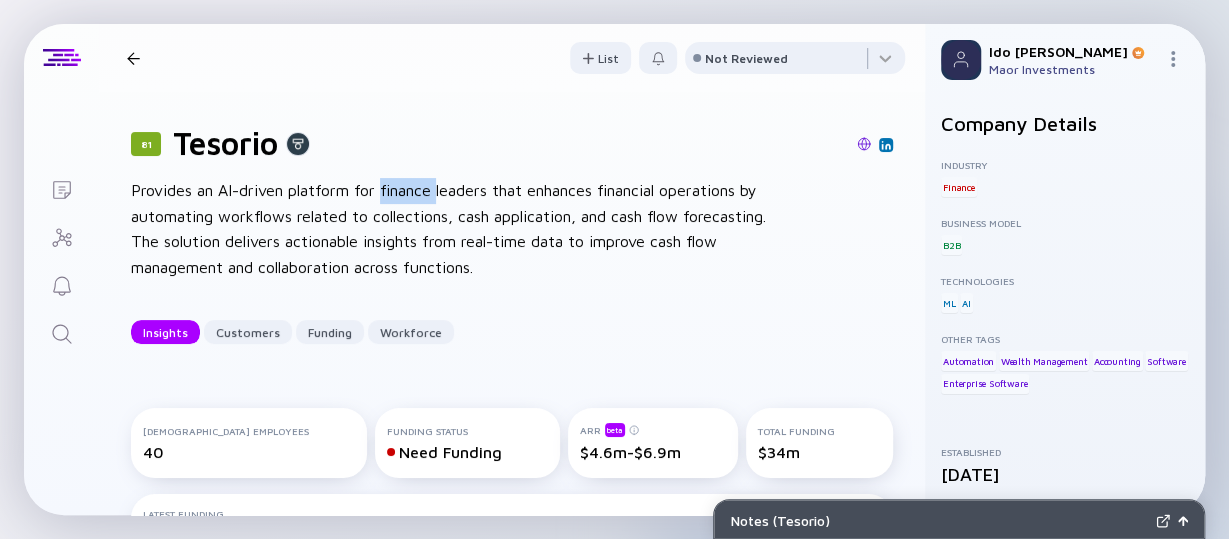 click on "Provides an AI-driven platform for finance leaders that enhances financial operations by automating workflows related to collections, cash application, and cash flow forecasting. The solution delivers actionable insights from real-time data to improve cash flow management and collaboration across functions." at bounding box center [451, 229] 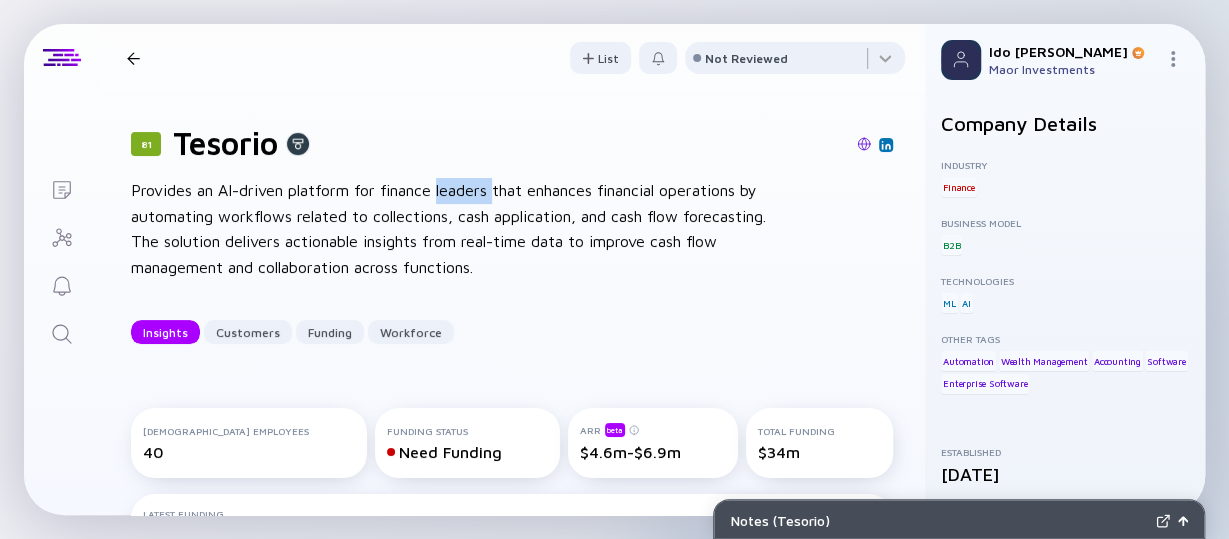 click on "Provides an AI-driven platform for finance leaders that enhances financial operations by automating workflows related to collections, cash application, and cash flow forecasting. The solution delivers actionable insights from real-time data to improve cash flow management and collaboration across functions." at bounding box center (451, 229) 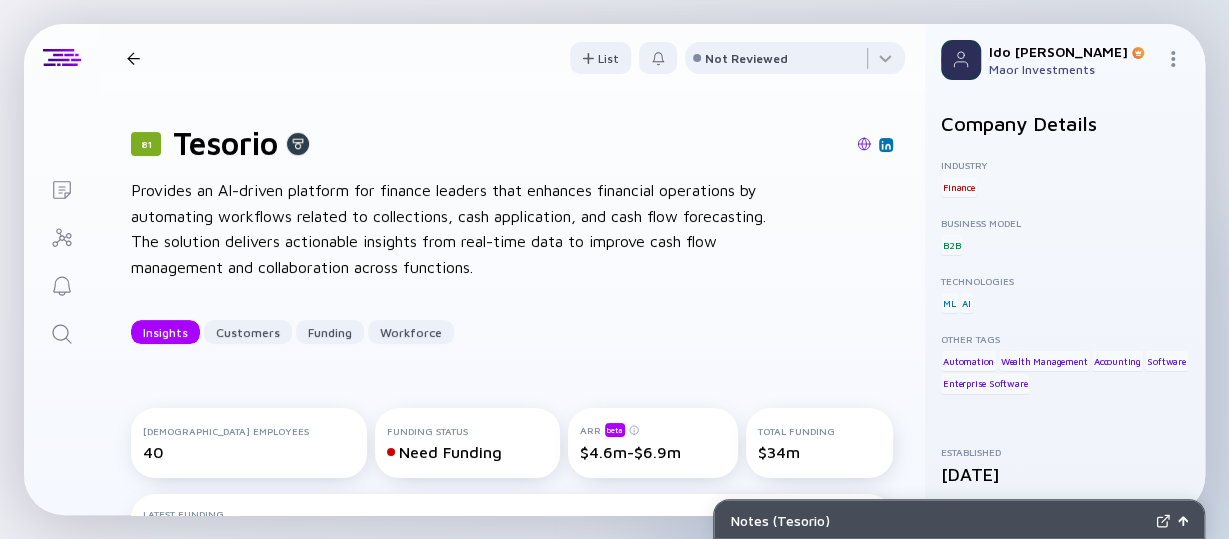 click on "[DEMOGRAPHIC_DATA] Employees 40 Funding Status Need Funding ARR beta $4.6m-$6.9m Total Funding $34m Latest Funding B-Round,  $17m,
[DATE]" at bounding box center (512, 468) 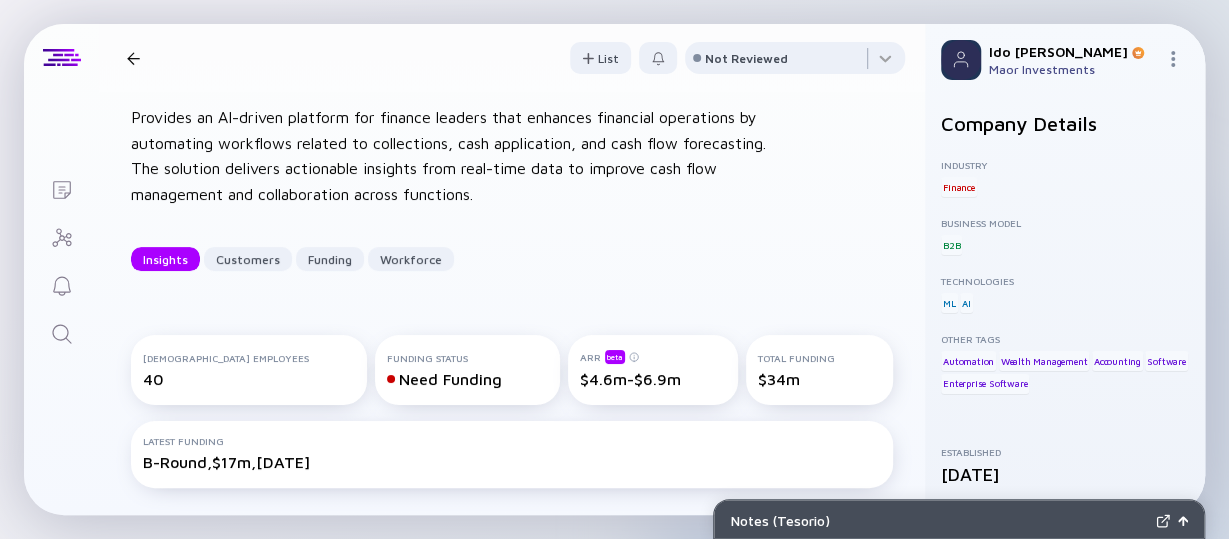 scroll, scrollTop: 0, scrollLeft: 0, axis: both 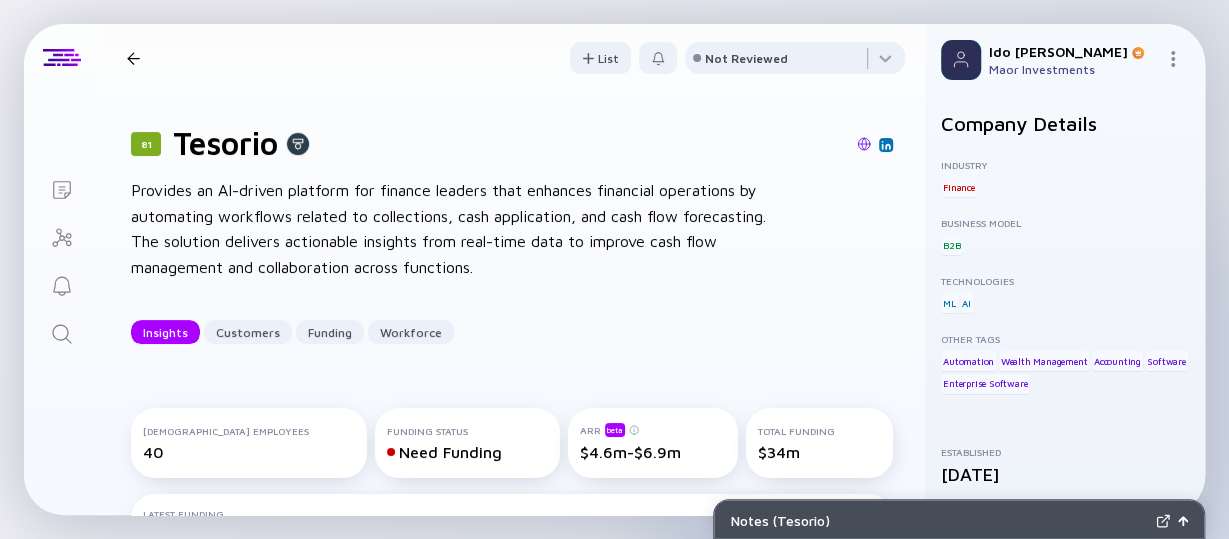 click at bounding box center (864, 144) 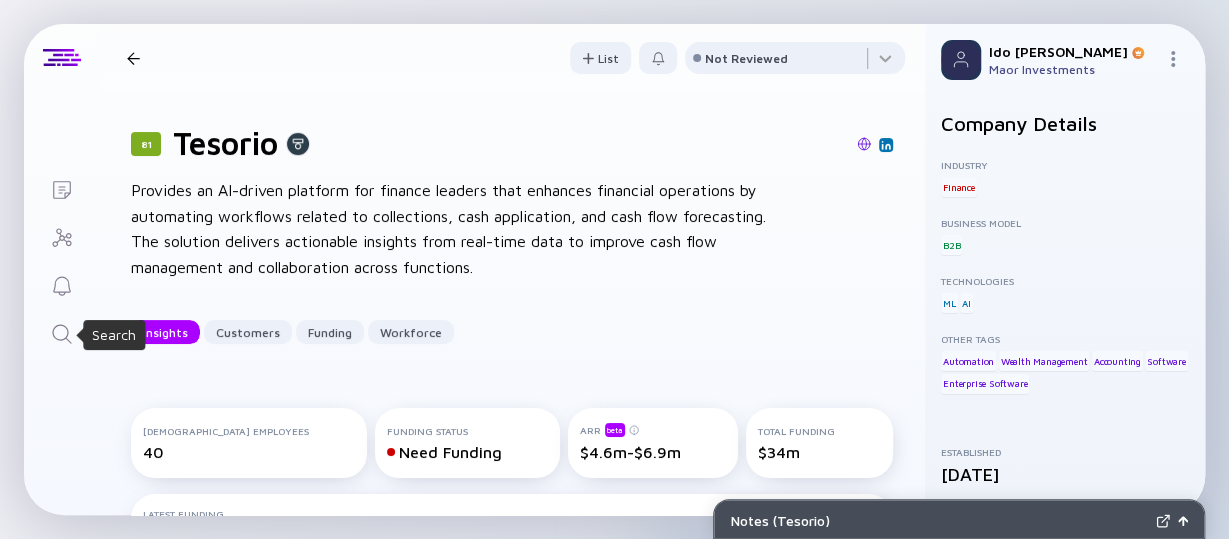 click 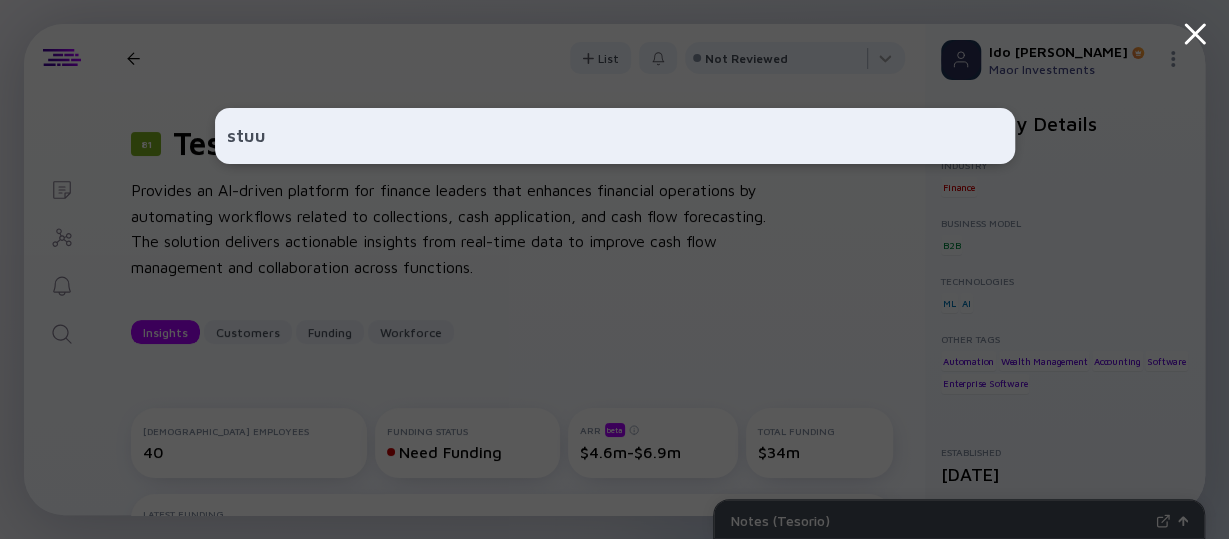 type on "[PERSON_NAME]" 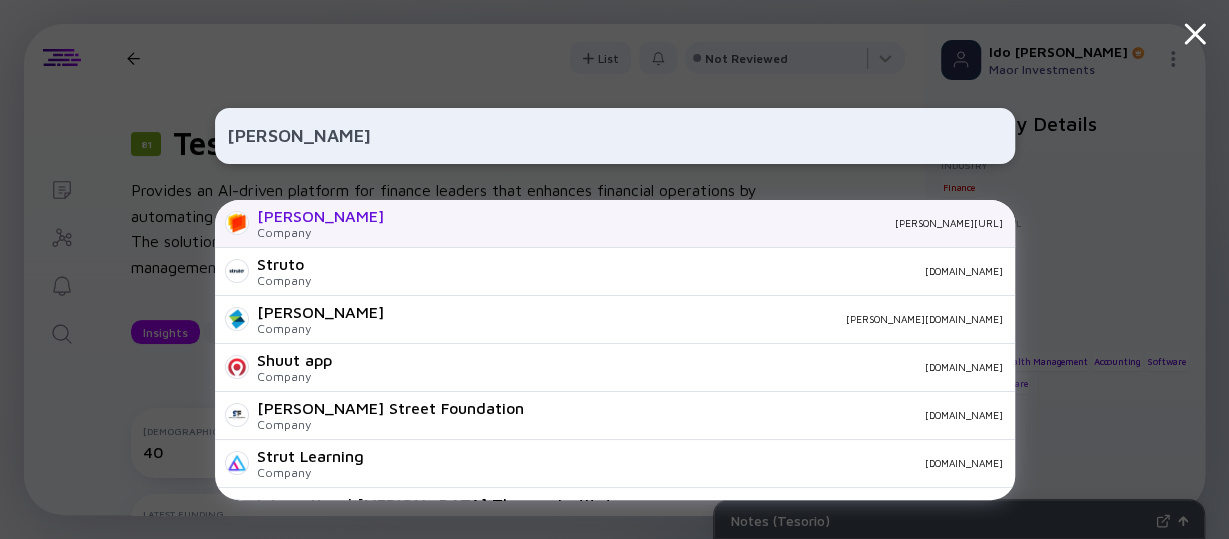 click on "Company" at bounding box center (320, 232) 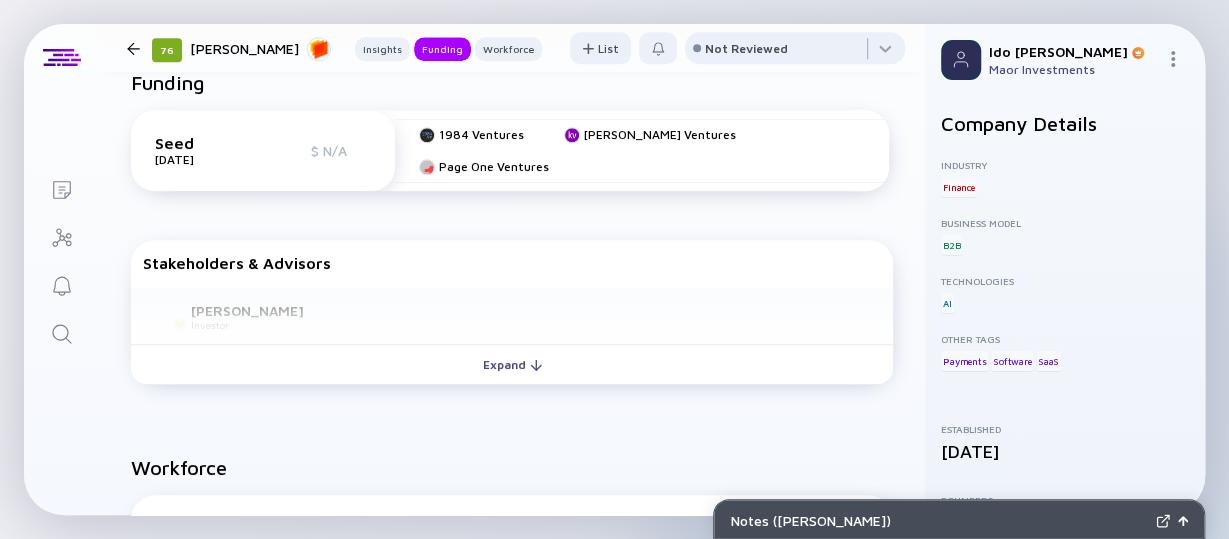 scroll, scrollTop: 806, scrollLeft: 0, axis: vertical 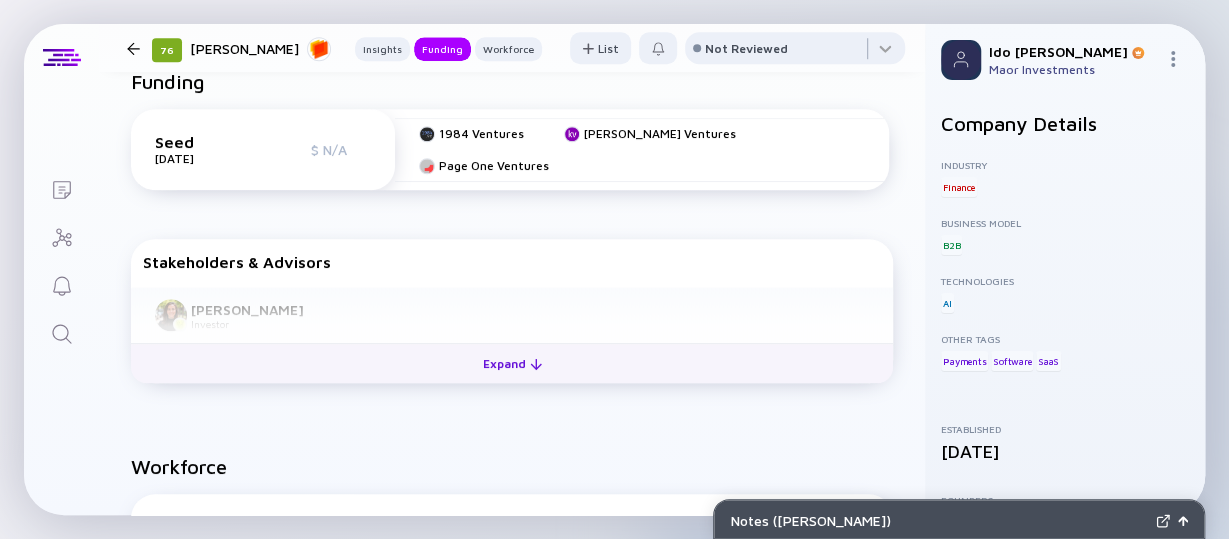 click at bounding box center [536, 364] 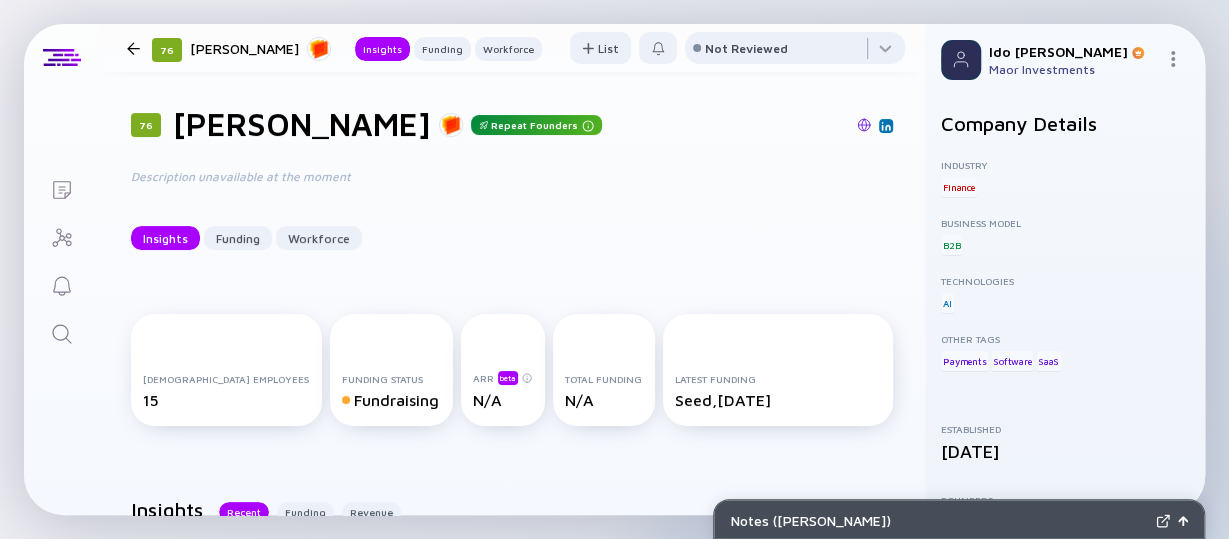 scroll, scrollTop: 0, scrollLeft: 0, axis: both 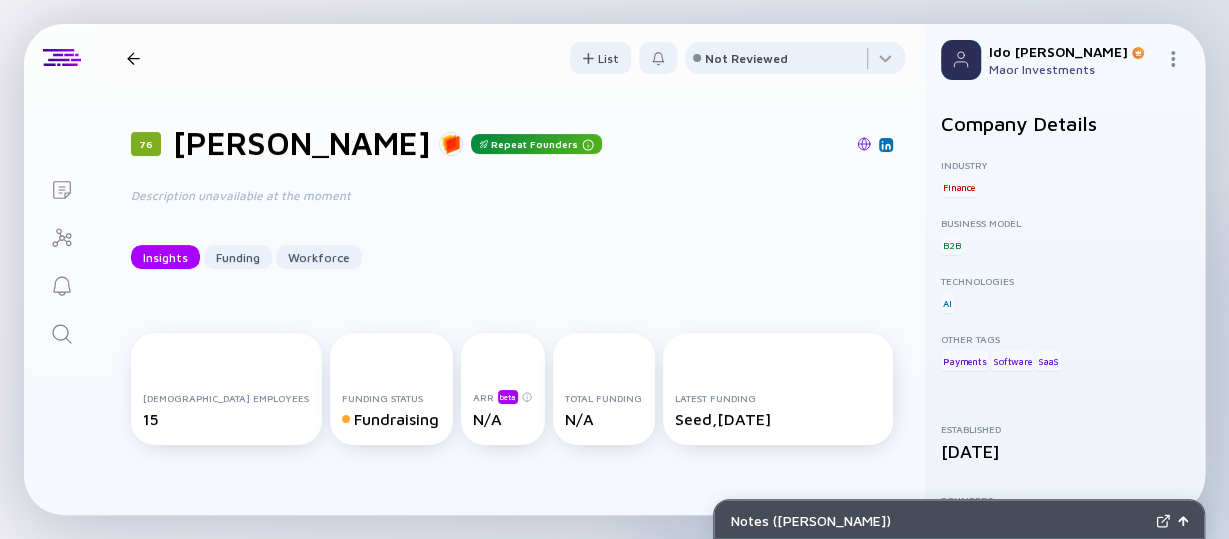 click at bounding box center (864, 144) 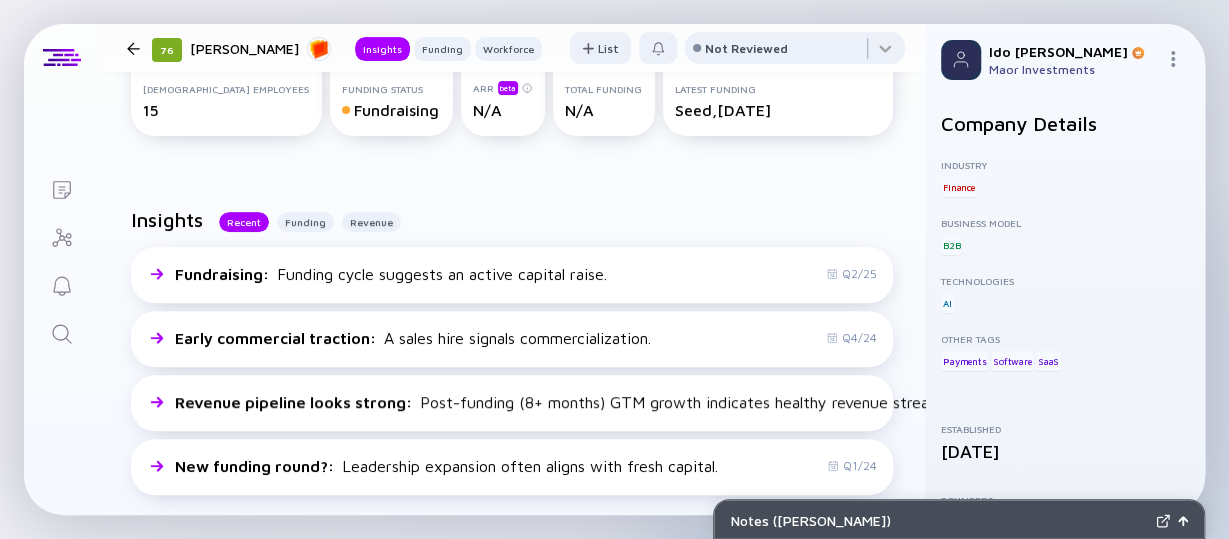 scroll, scrollTop: 311, scrollLeft: 0, axis: vertical 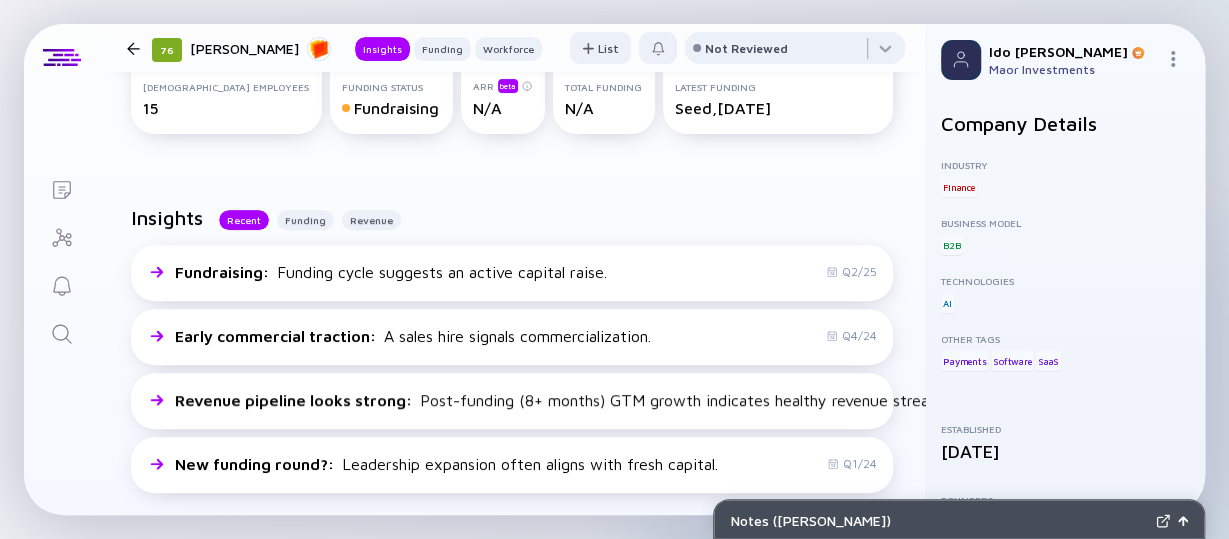 click on "[DEMOGRAPHIC_DATA] Employees 15 Funding Status Fundraising ARR beta N/A Total Funding N/A Latest Funding Seed,
[DATE]" at bounding box center (512, 82) 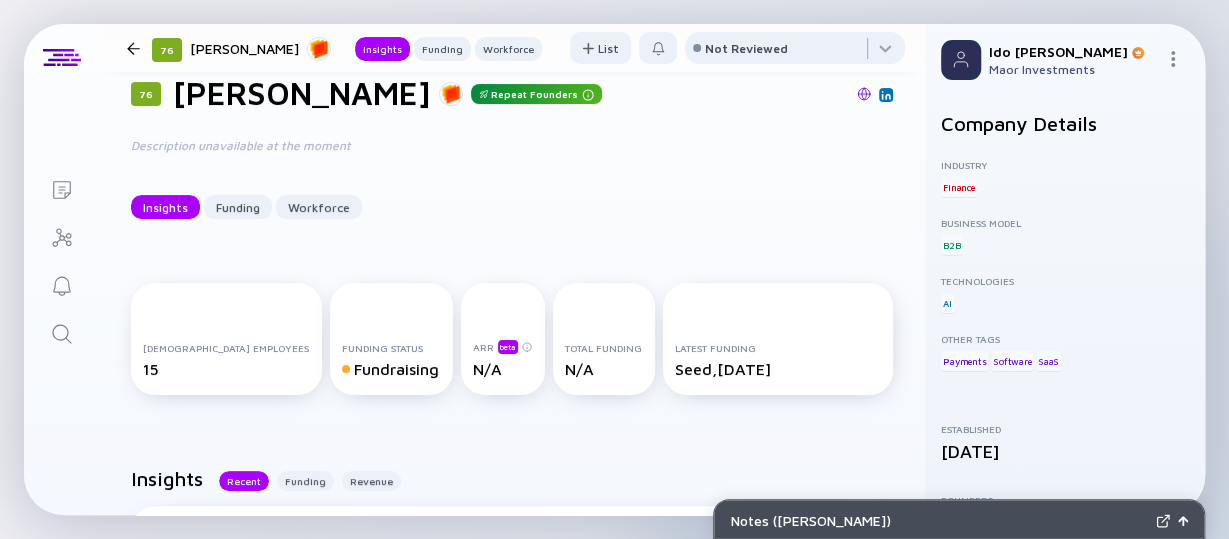 scroll, scrollTop: 0, scrollLeft: 0, axis: both 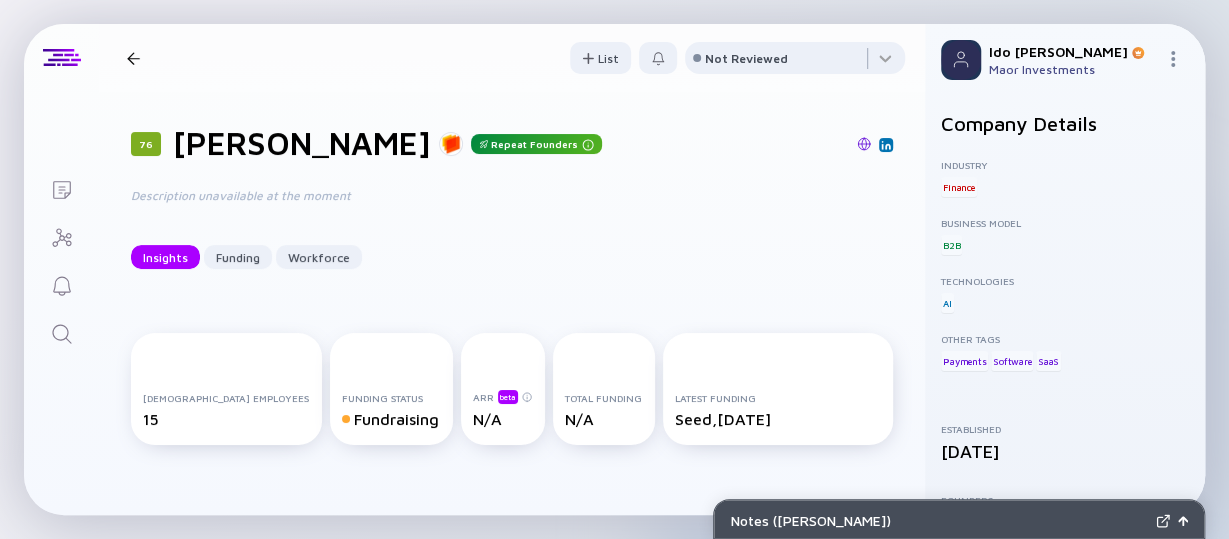 click 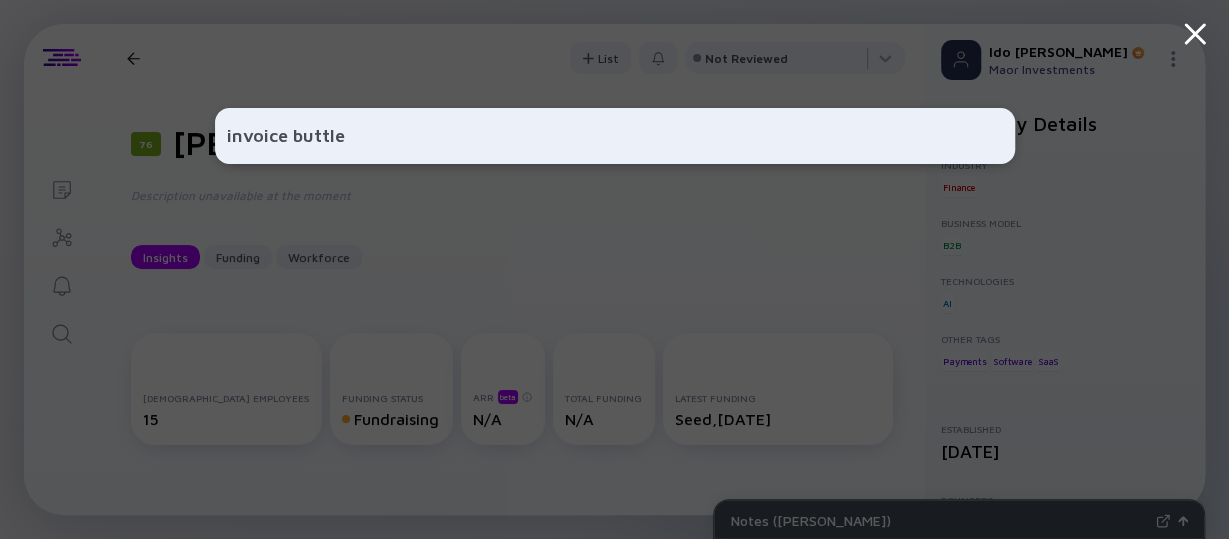type on "invoice [PERSON_NAME]" 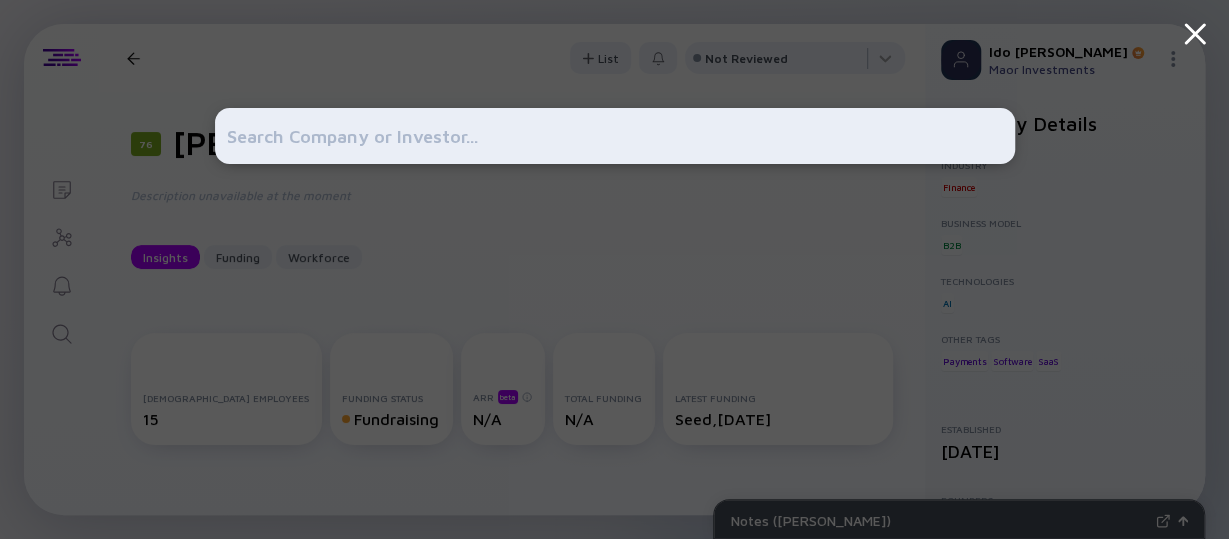 paste on "invoice [PERSON_NAME]" 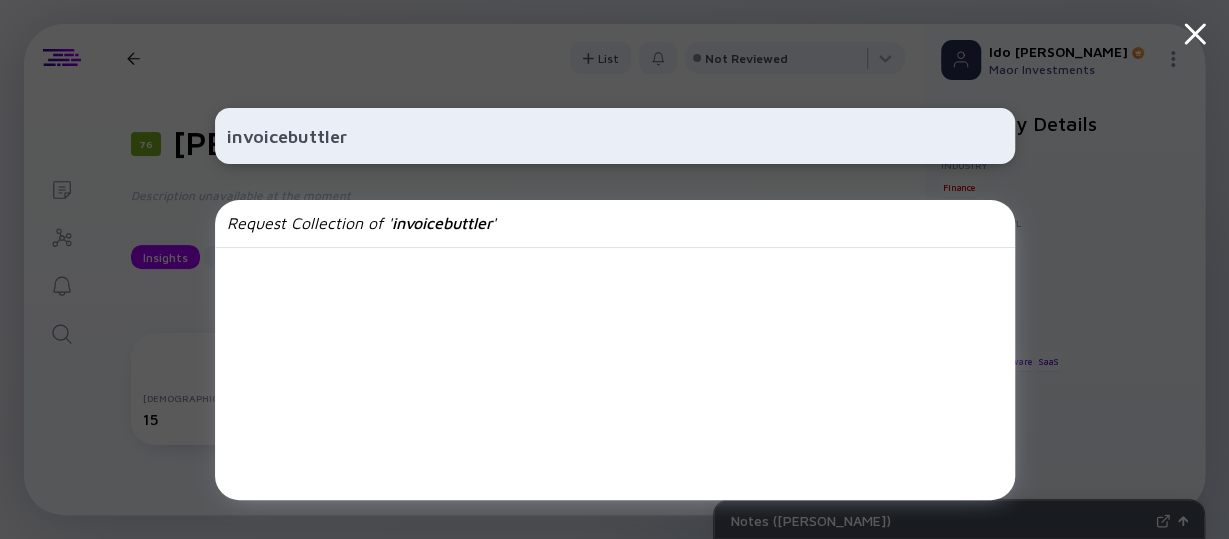 click on "invoicebuttler" at bounding box center (615, 136) 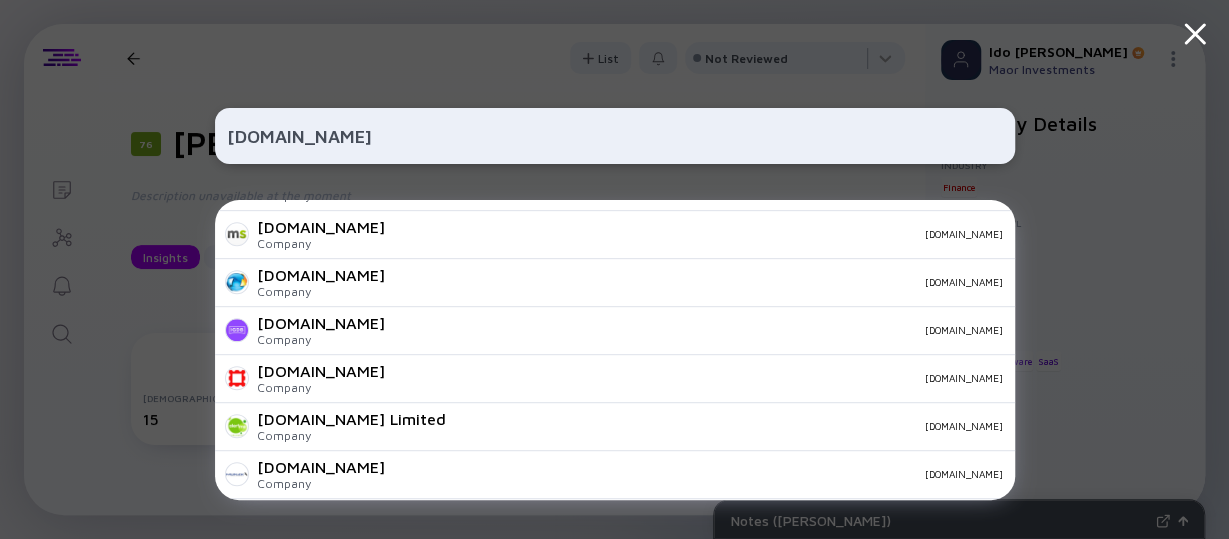 scroll, scrollTop: 703, scrollLeft: 0, axis: vertical 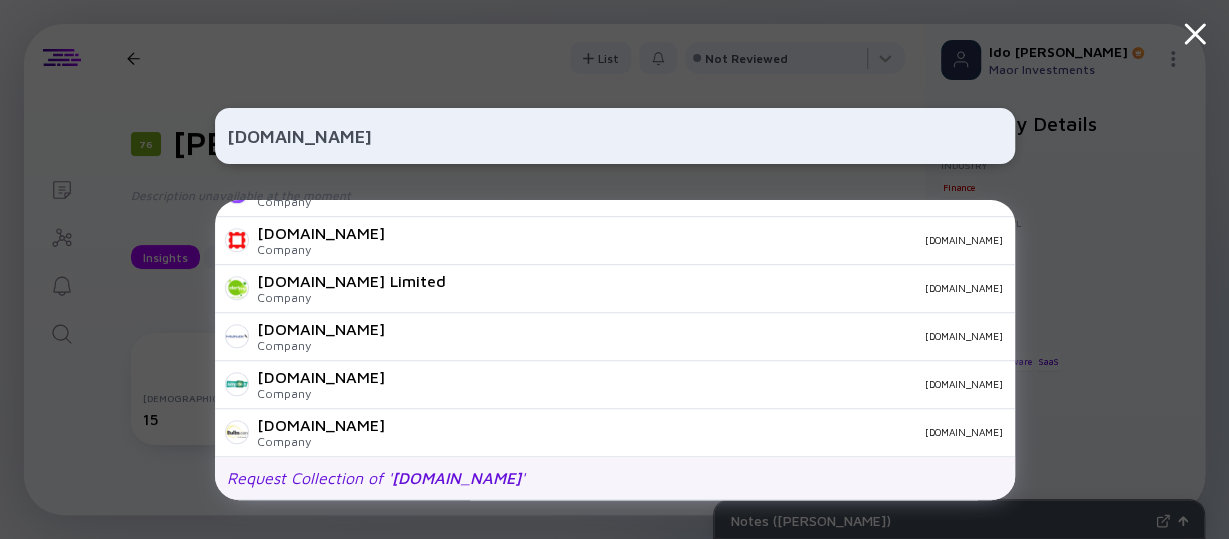 type on "[DOMAIN_NAME]" 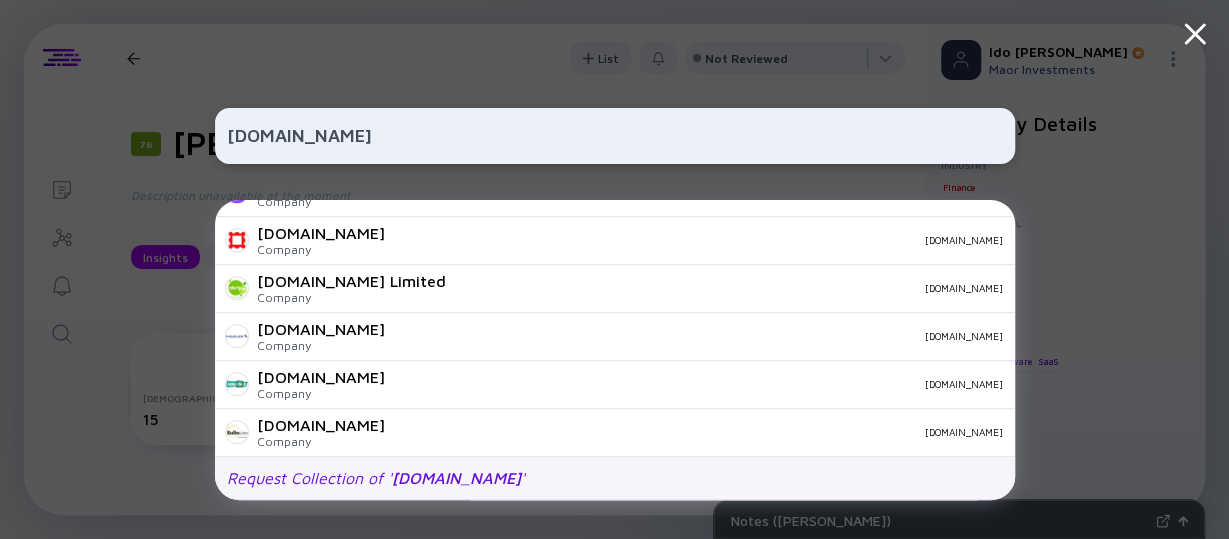 click on "[DOMAIN_NAME]" at bounding box center (456, 478) 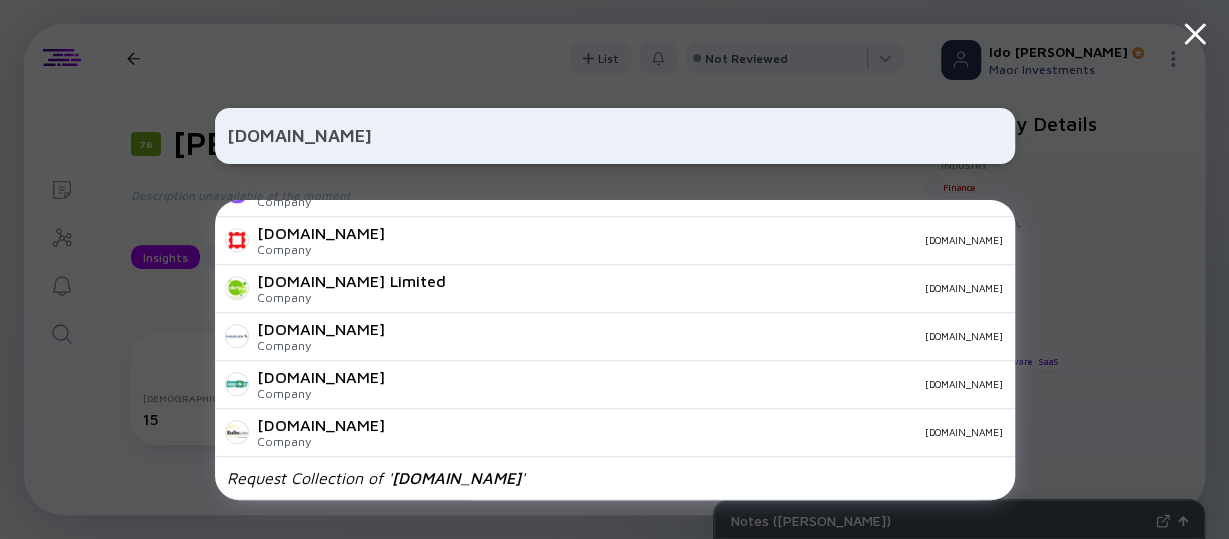 click 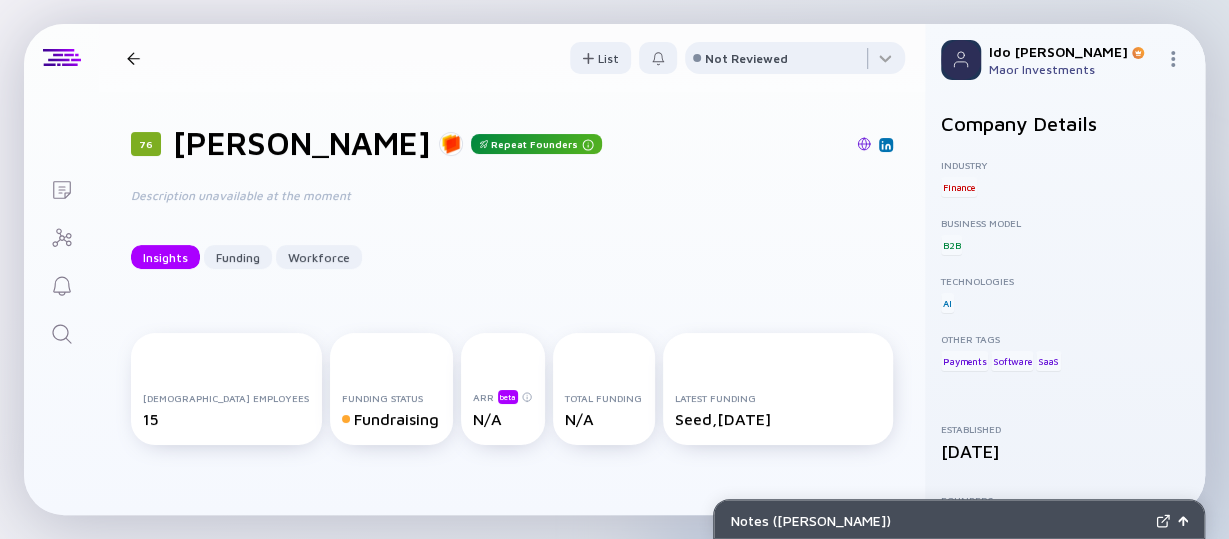 click 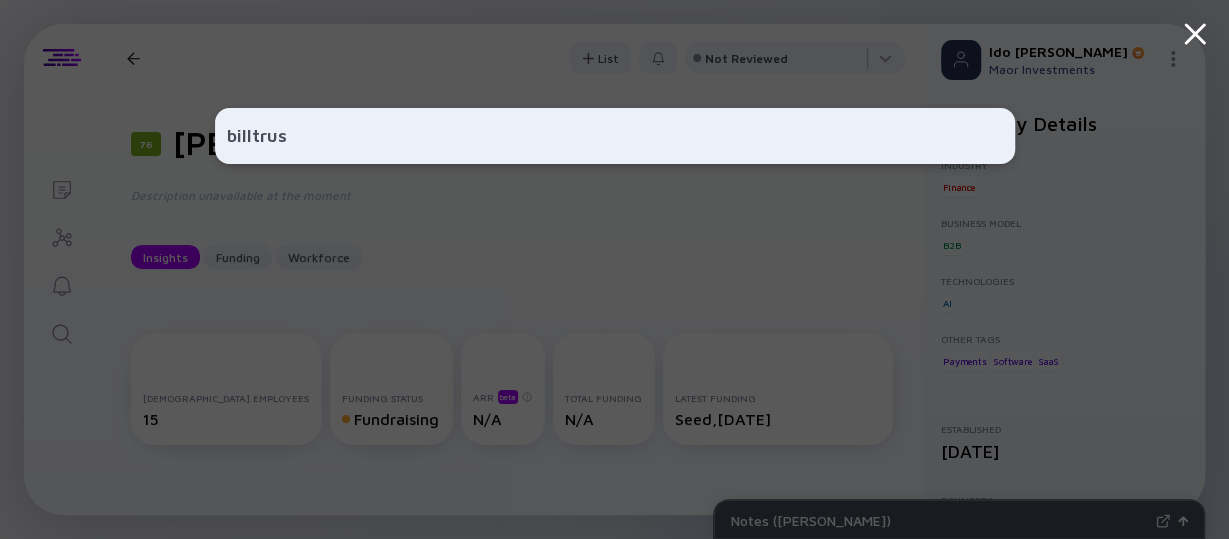 type on "billtrust" 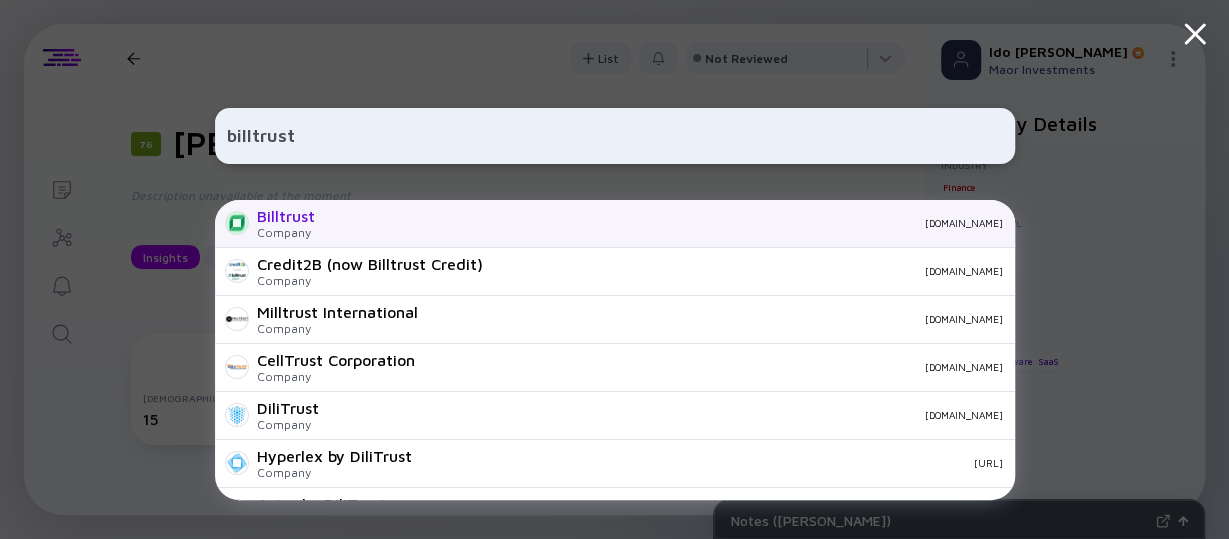 click on "Billtrust Company [DOMAIN_NAME]" at bounding box center (615, 224) 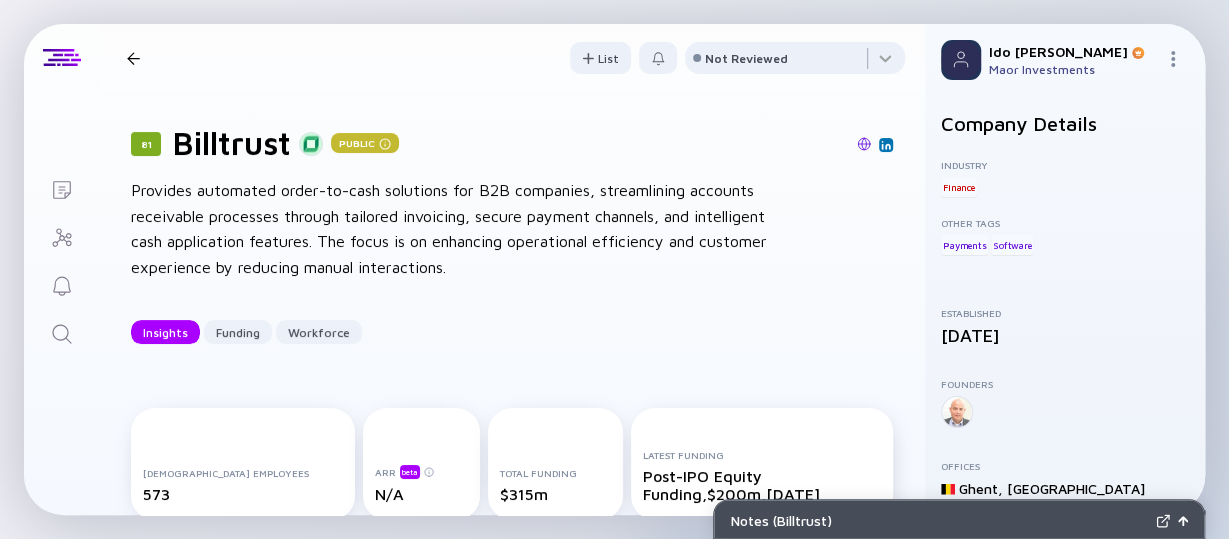 click on "Provides automated order-to-cash solutions for B2B companies, streamlining accounts receivable processes through tailored invoicing, secure payment channels, and intelligent cash application features. The focus is on enhancing operational efficiency and customer experience by reducing manual interactions." at bounding box center (451, 229) 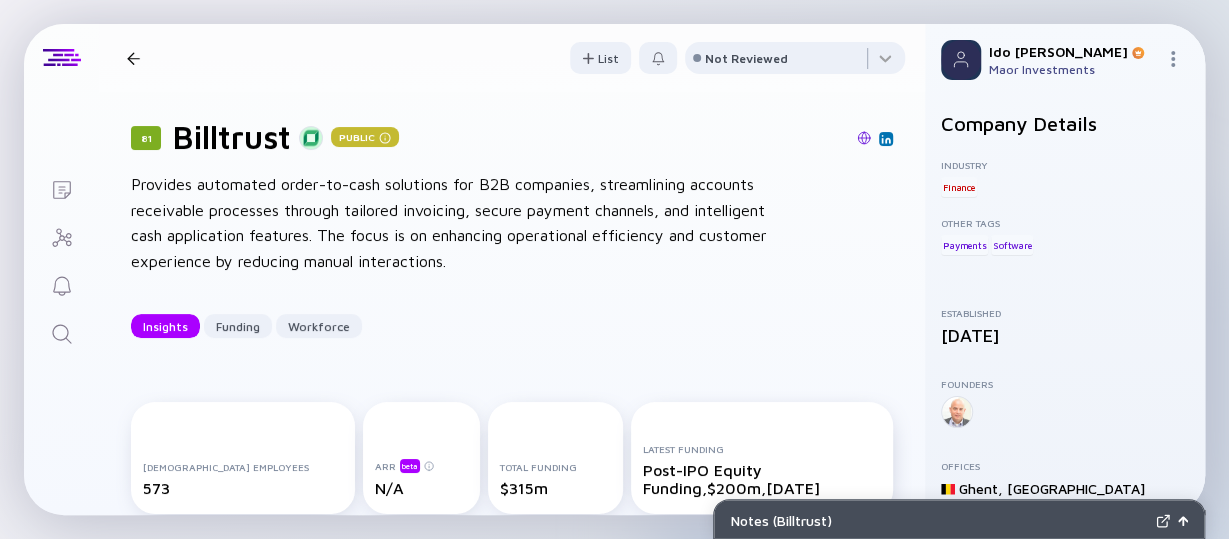 scroll, scrollTop: 0, scrollLeft: 0, axis: both 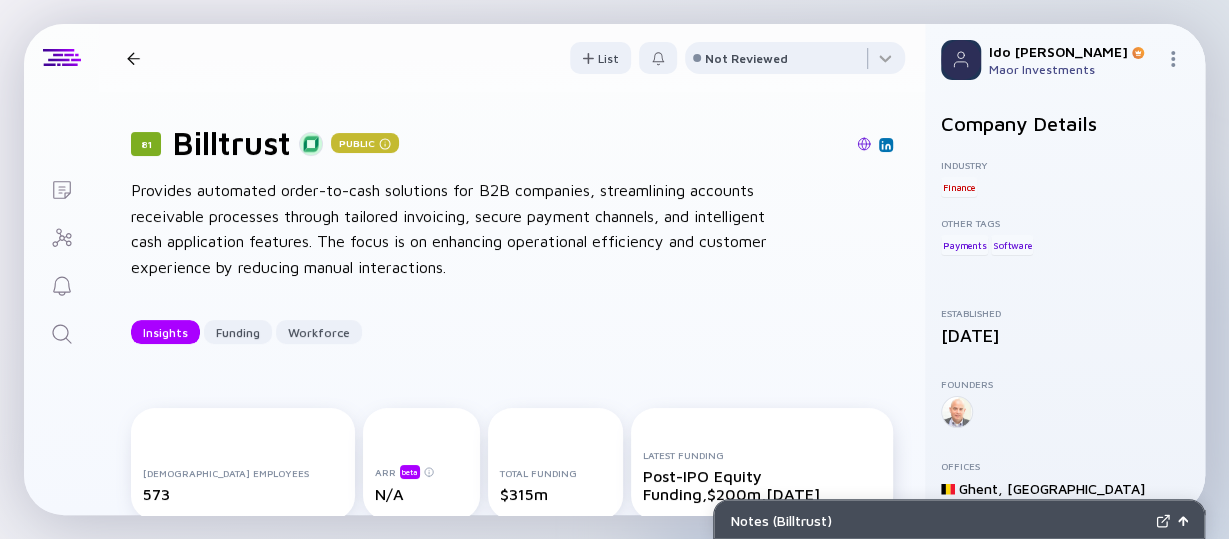 click on "Provides automated order-to-cash solutions for B2B companies, streamlining accounts receivable processes through tailored invoicing, secure payment channels, and intelligent cash application features. The focus is on enhancing operational efficiency and customer experience by reducing manual interactions." at bounding box center [451, 229] 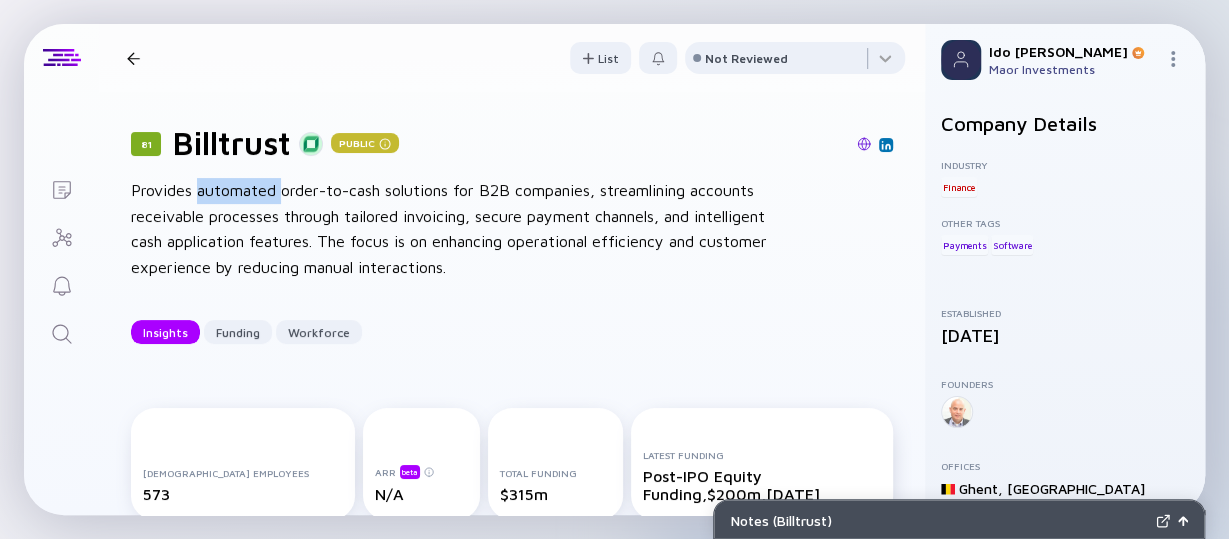 click on "Provides automated order-to-cash solutions for B2B companies, streamlining accounts receivable processes through tailored invoicing, secure payment channels, and intelligent cash application features. The focus is on enhancing operational efficiency and customer experience by reducing manual interactions." at bounding box center (451, 229) 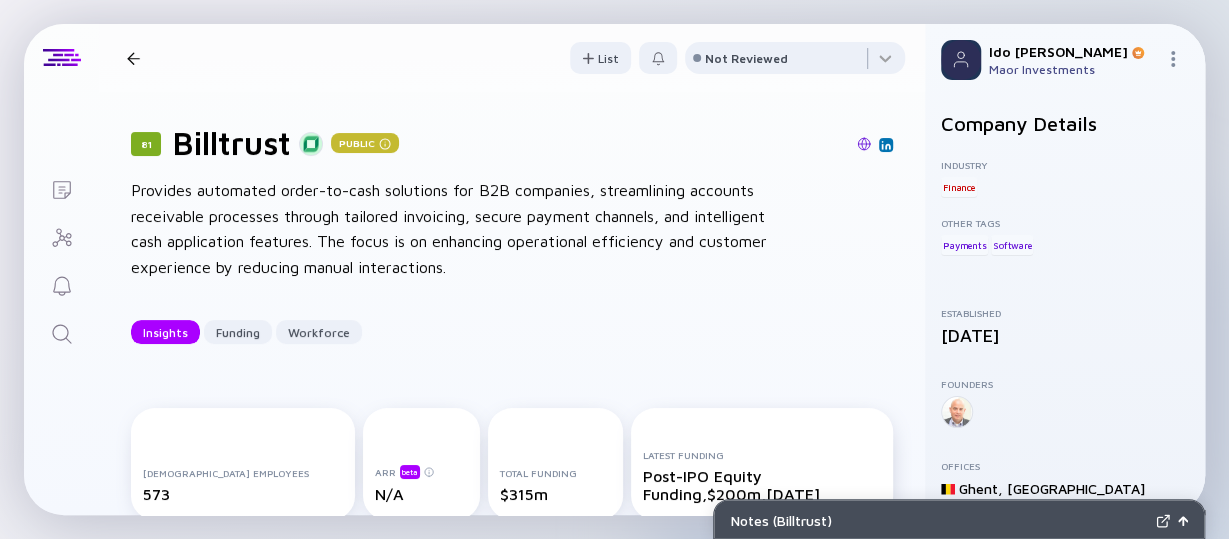 click on "Provides automated order-to-cash solutions for B2B companies, streamlining accounts receivable processes through tailored invoicing, secure payment channels, and intelligent cash application features. The focus is on enhancing operational efficiency and customer experience by reducing manual interactions." at bounding box center (451, 229) 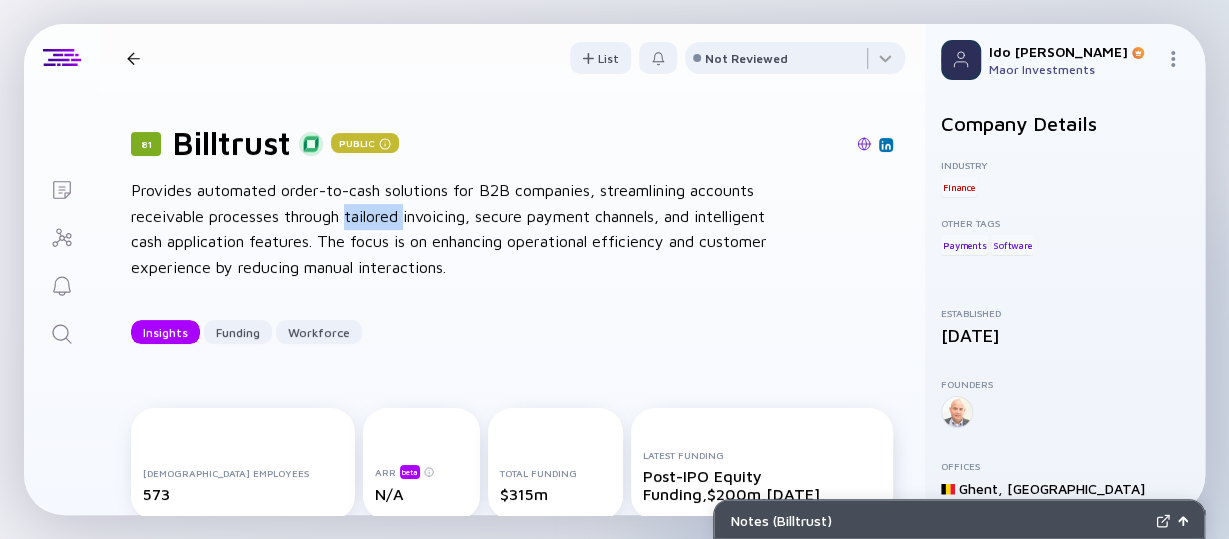 click on "Provides automated order-to-cash solutions for B2B companies, streamlining accounts receivable processes through tailored invoicing, secure payment channels, and intelligent cash application features. The focus is on enhancing operational efficiency and customer experience by reducing manual interactions." at bounding box center [451, 229] 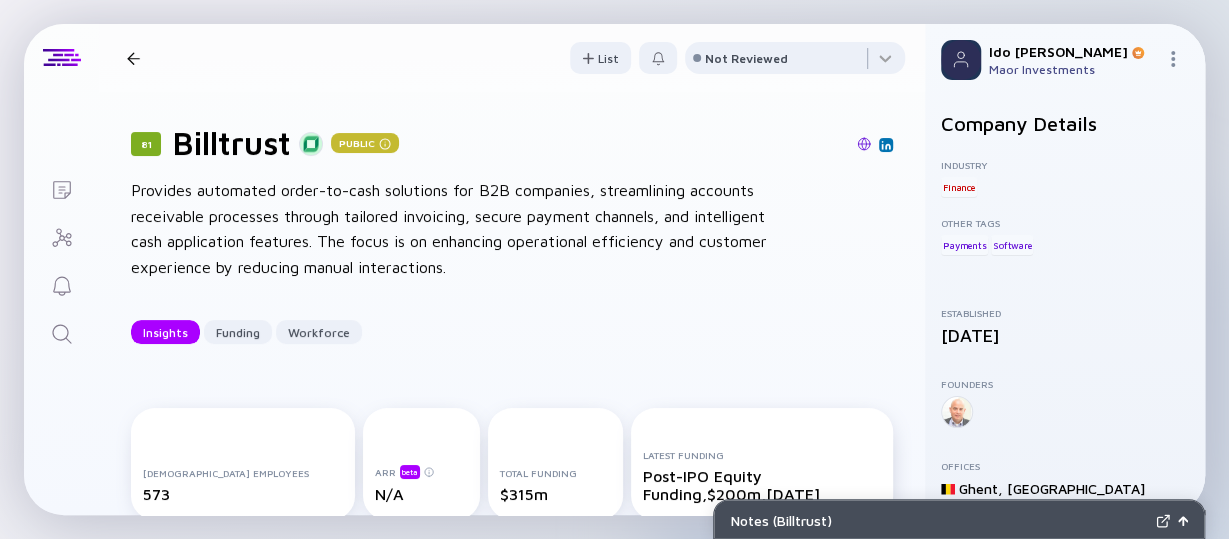 click on "Provides automated order-to-cash solutions for B2B companies, streamlining accounts receivable processes through tailored invoicing, secure payment channels, and intelligent cash application features. The focus is on enhancing operational efficiency and customer experience by reducing manual interactions." at bounding box center (451, 229) 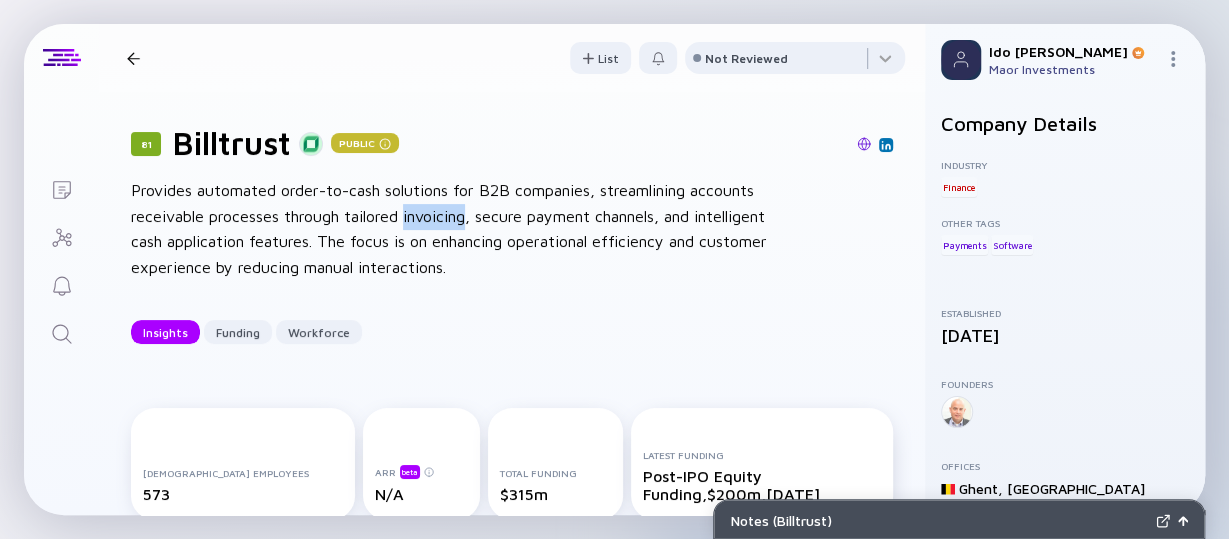 click on "Provides automated order-to-cash solutions for B2B companies, streamlining accounts receivable processes through tailored invoicing, secure payment channels, and intelligent cash application features. The focus is on enhancing operational efficiency and customer experience by reducing manual interactions." at bounding box center [451, 229] 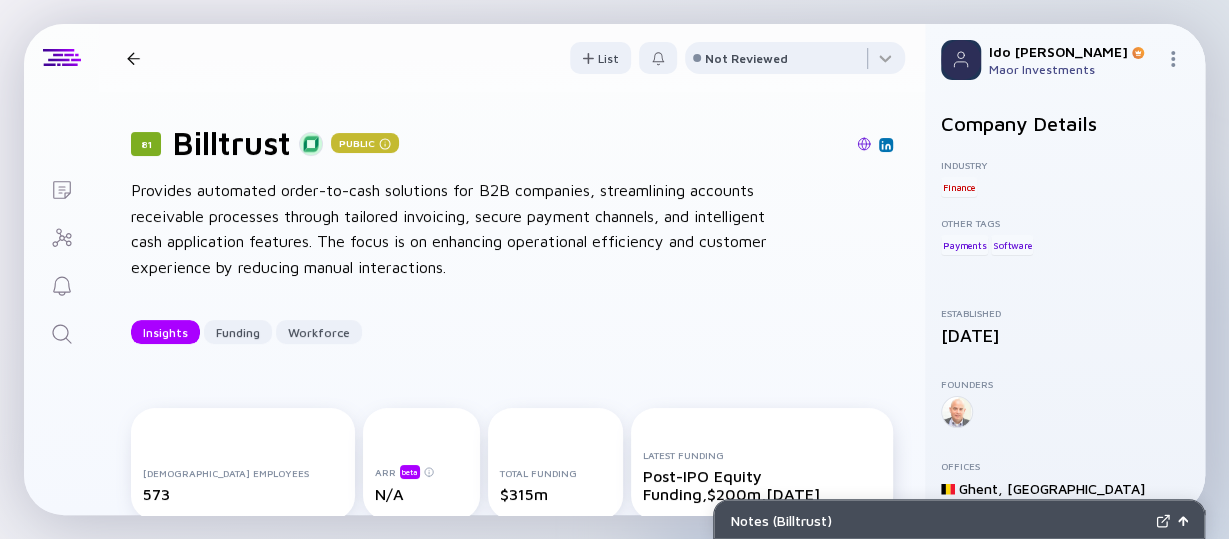 click on "Provides automated order-to-cash solutions for B2B companies, streamlining accounts receivable processes through tailored invoicing, secure payment channels, and intelligent cash application features. The focus is on enhancing operational efficiency and customer experience by reducing manual interactions." at bounding box center (451, 229) 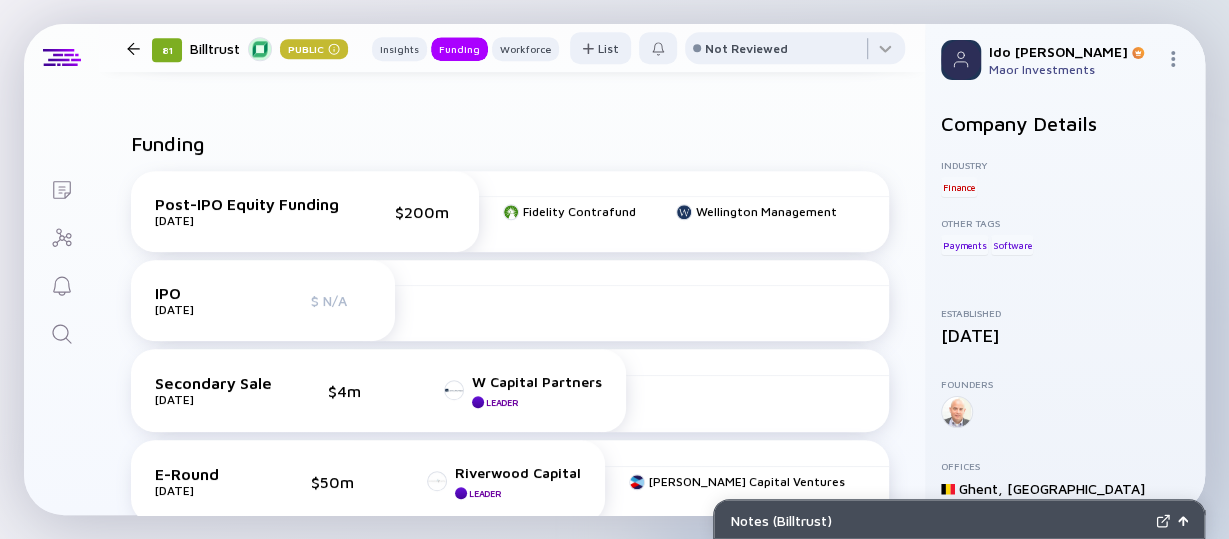 scroll, scrollTop: 693, scrollLeft: 0, axis: vertical 